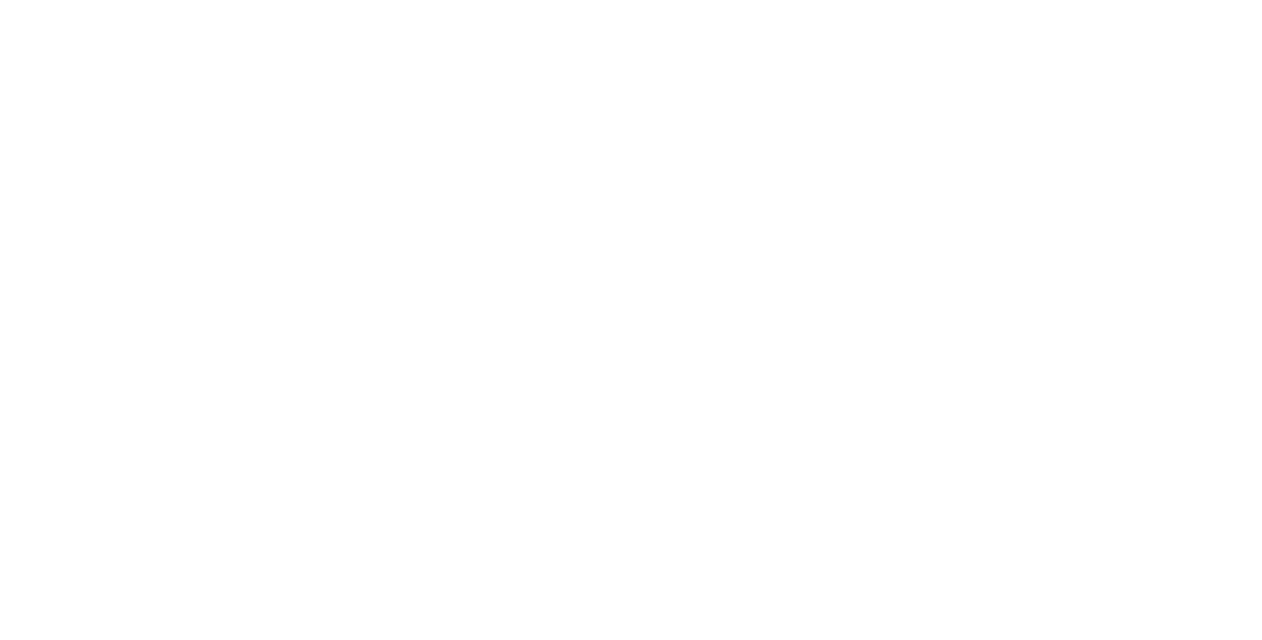 scroll, scrollTop: 0, scrollLeft: 0, axis: both 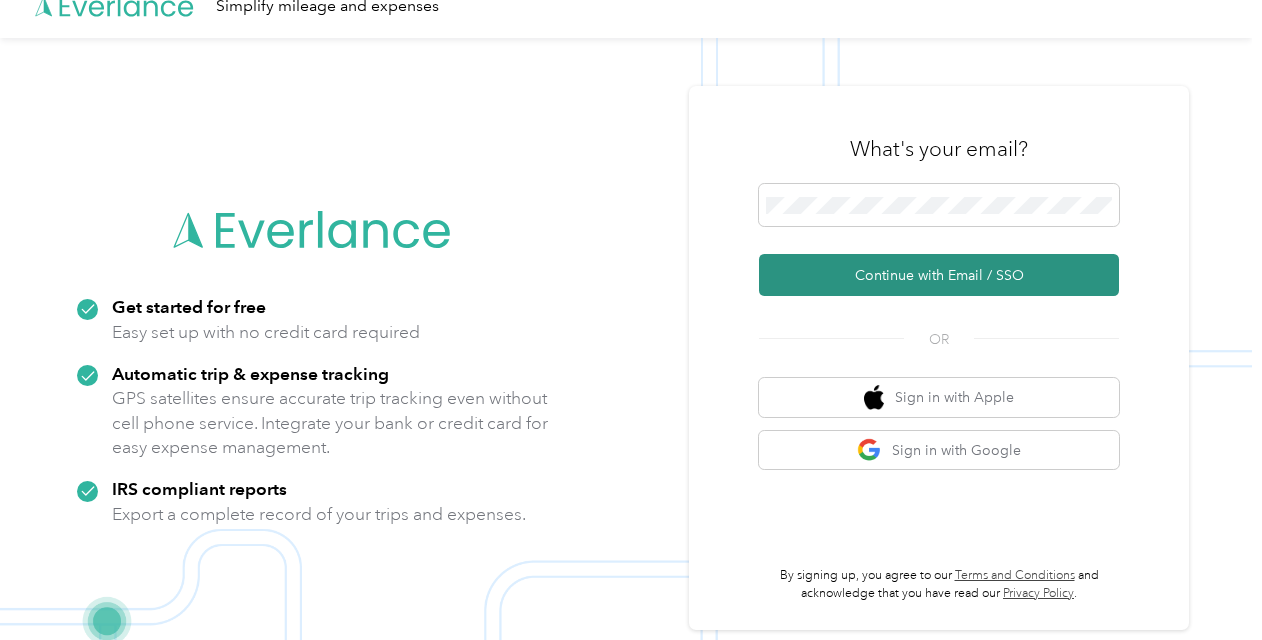 click on "Continue with Email / SSO" at bounding box center (939, 275) 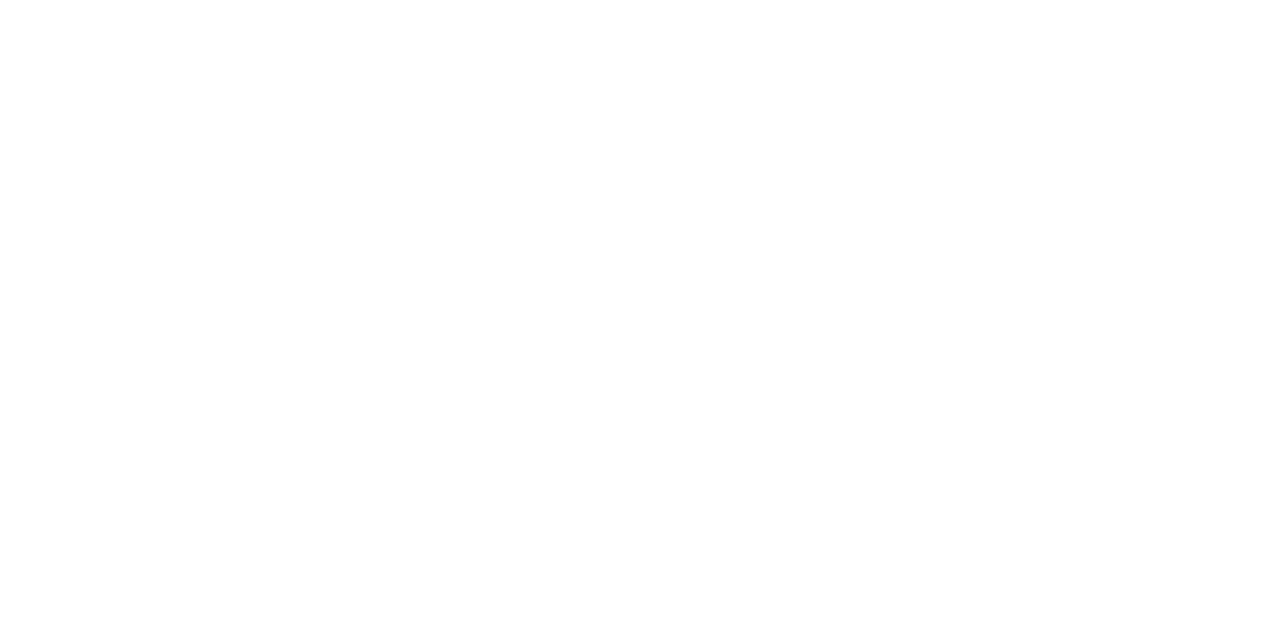 scroll, scrollTop: 0, scrollLeft: 0, axis: both 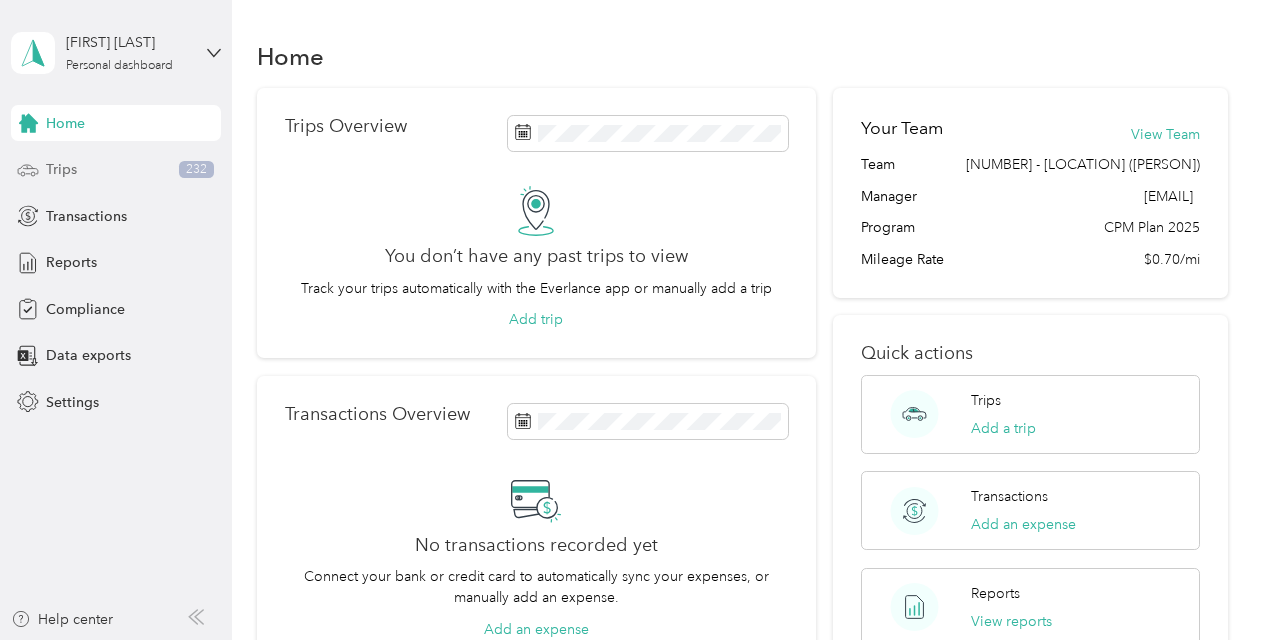 click on "Trips" at bounding box center (61, 169) 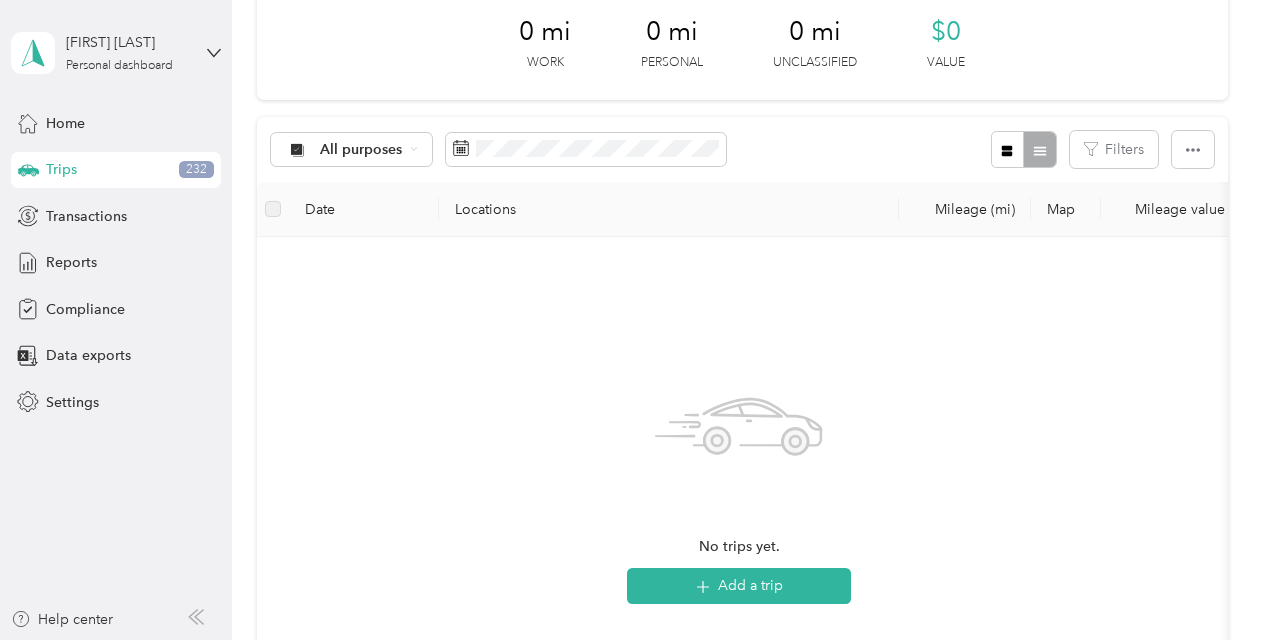 scroll, scrollTop: 90, scrollLeft: 0, axis: vertical 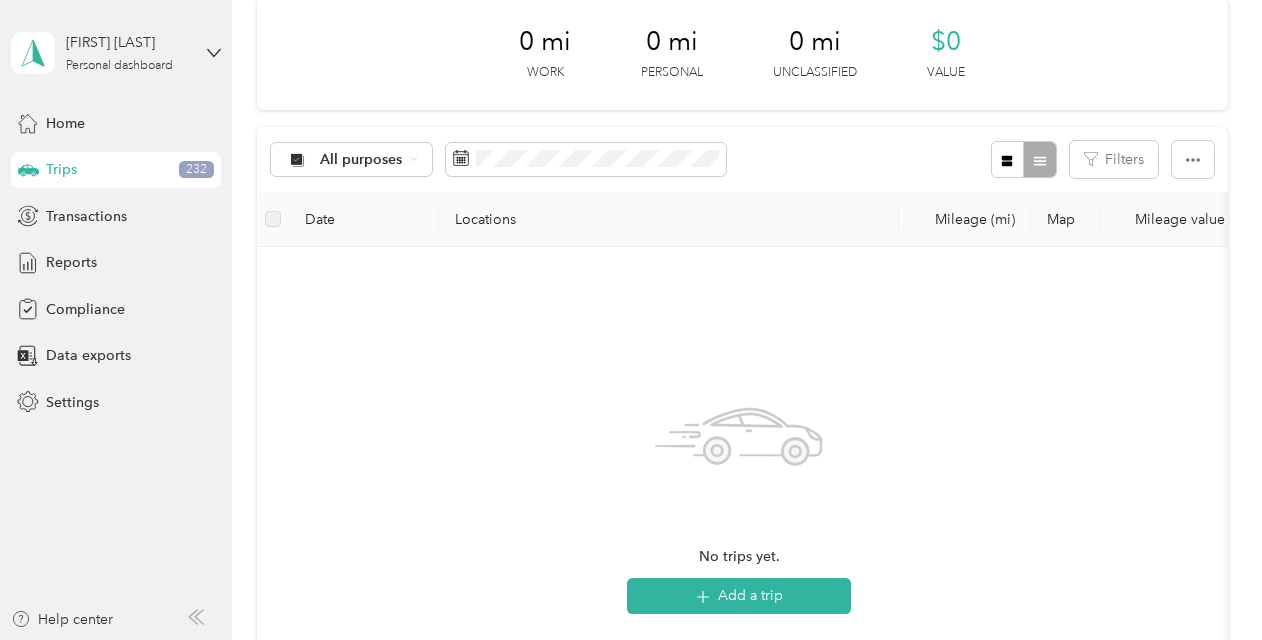 click on "232" at bounding box center (196, 170) 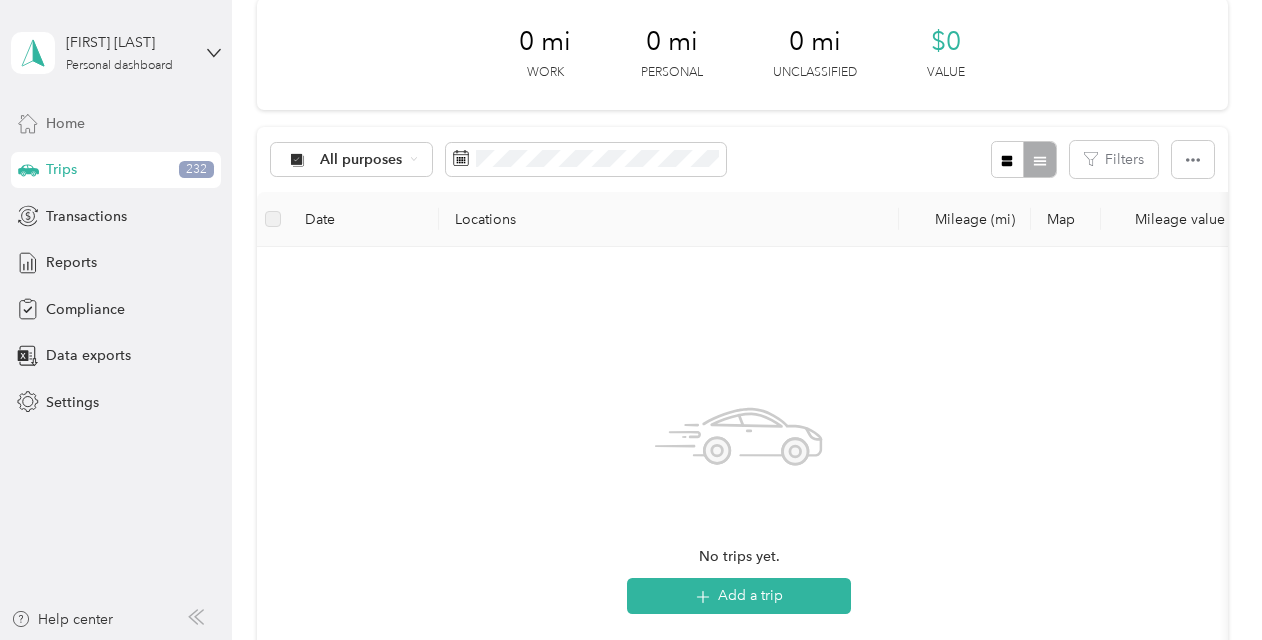 click on "Home" at bounding box center (65, 123) 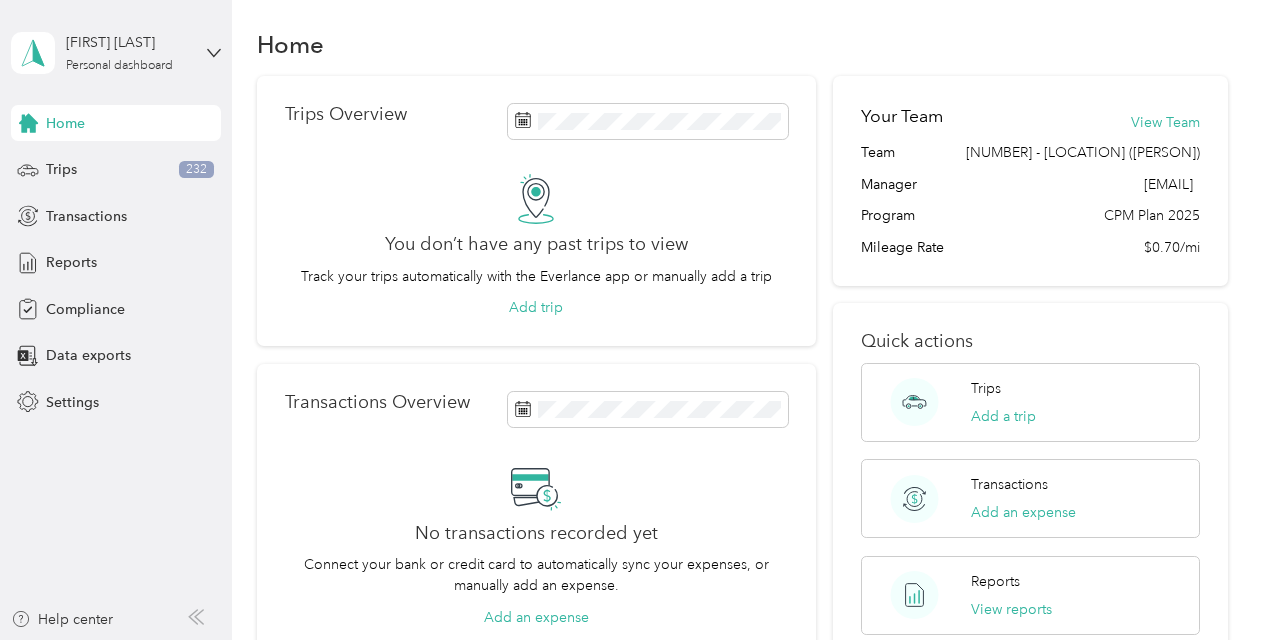 scroll, scrollTop: 0, scrollLeft: 0, axis: both 